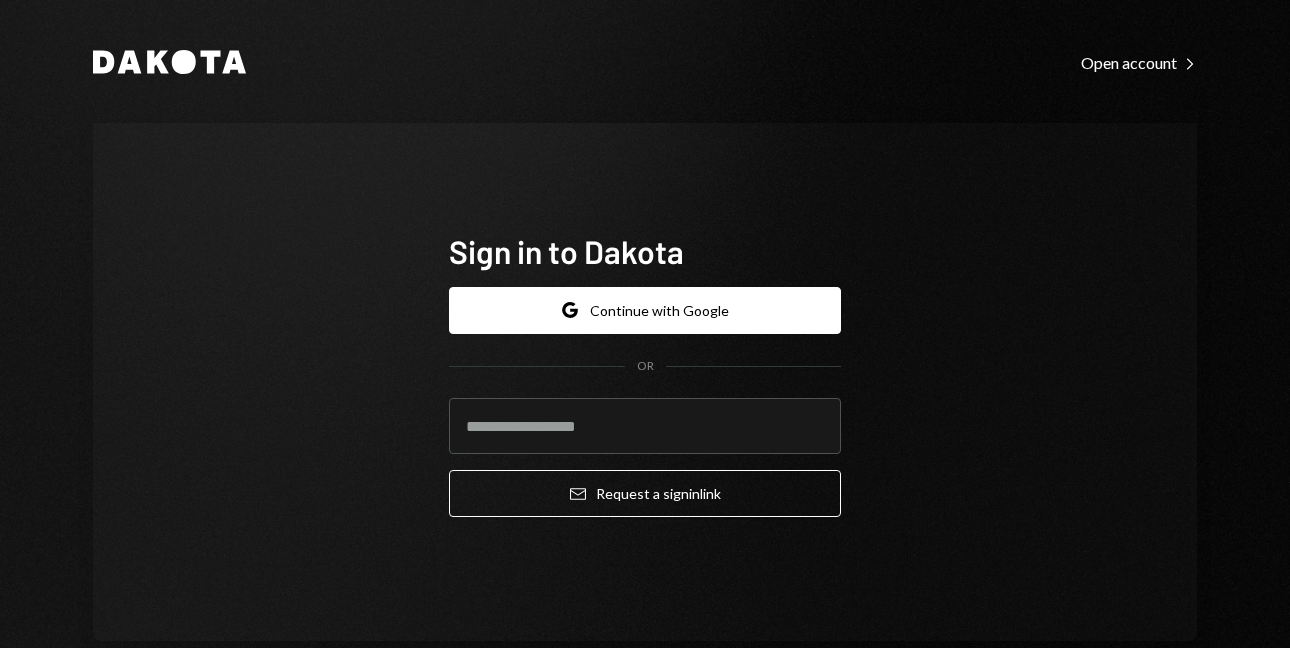 scroll, scrollTop: 0, scrollLeft: 0, axis: both 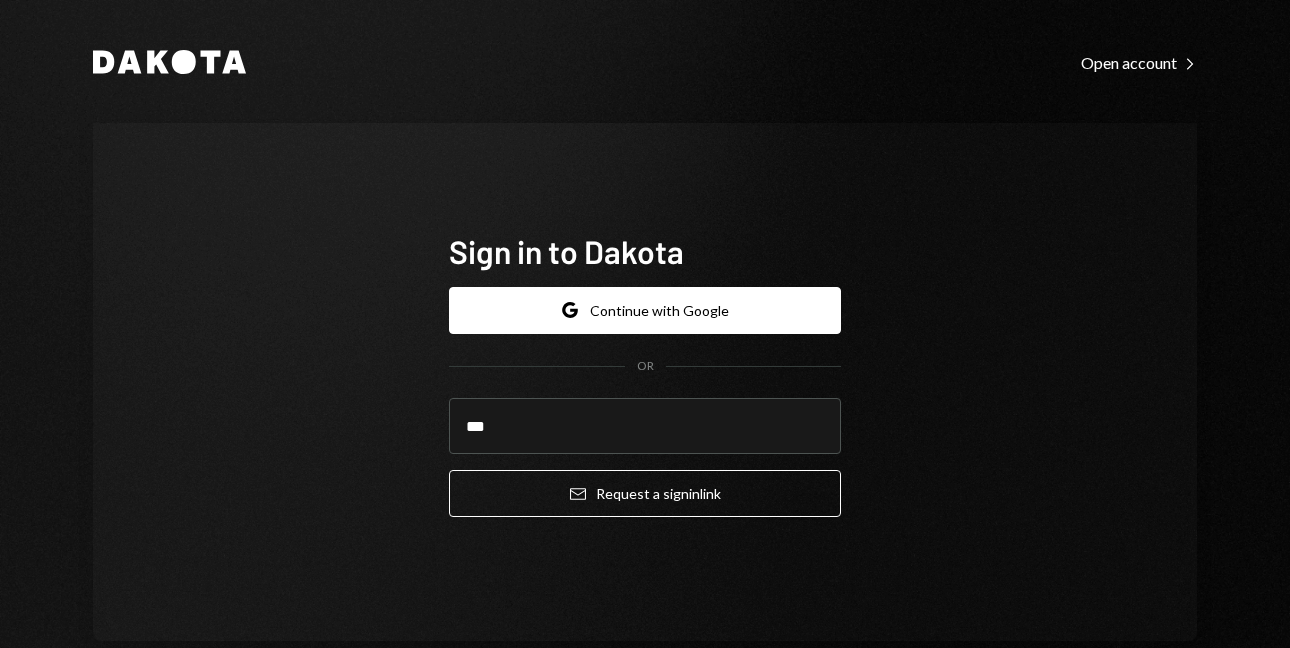 type on "**********" 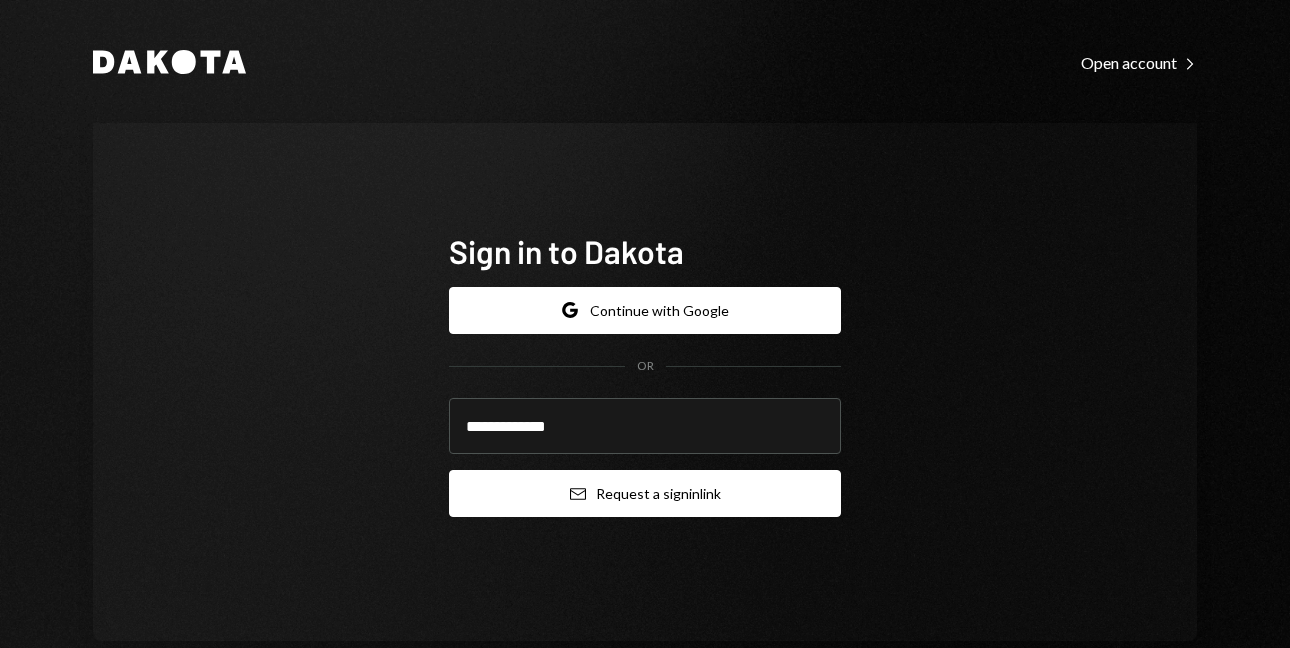 click on "Email Request a sign  in  link" at bounding box center (645, 493) 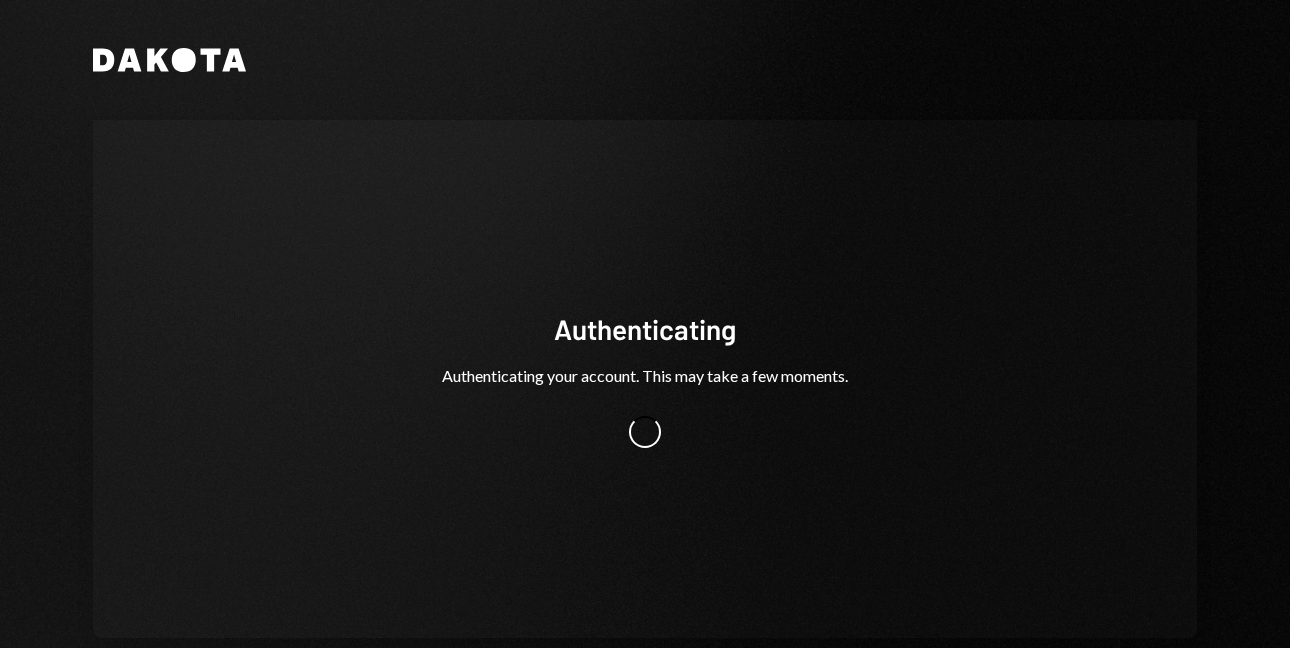 scroll, scrollTop: 0, scrollLeft: 0, axis: both 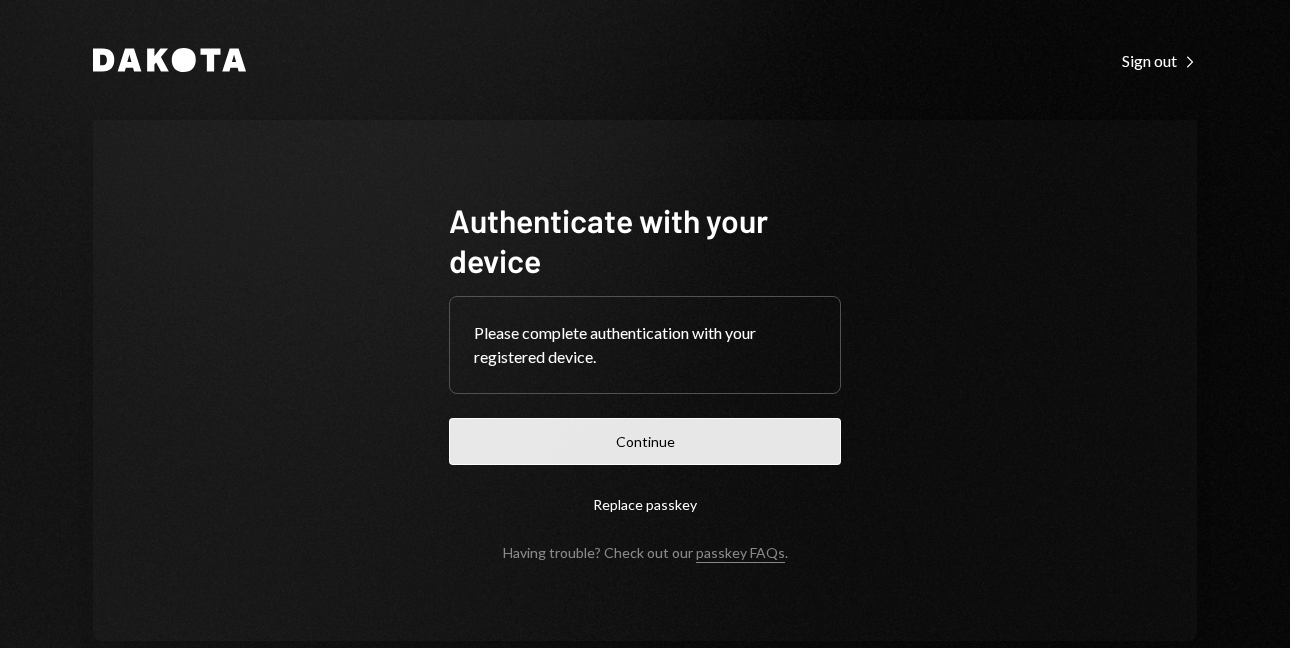click on "Continue" at bounding box center (645, 441) 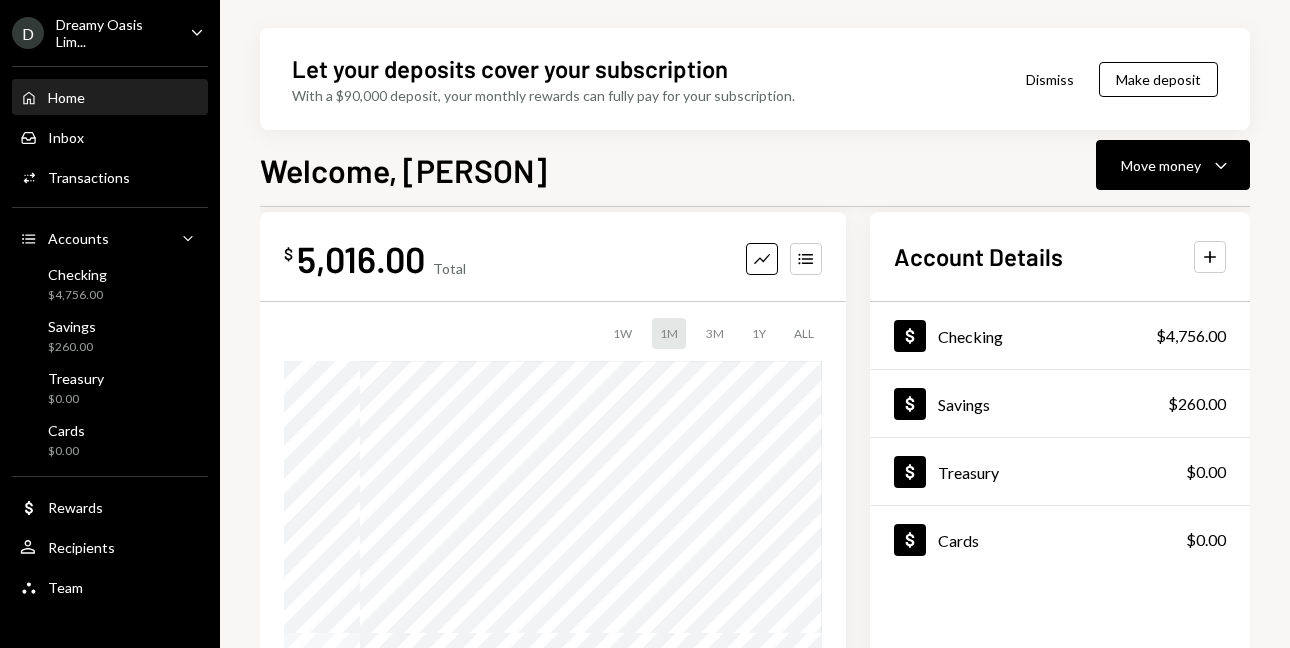 scroll, scrollTop: 0, scrollLeft: 0, axis: both 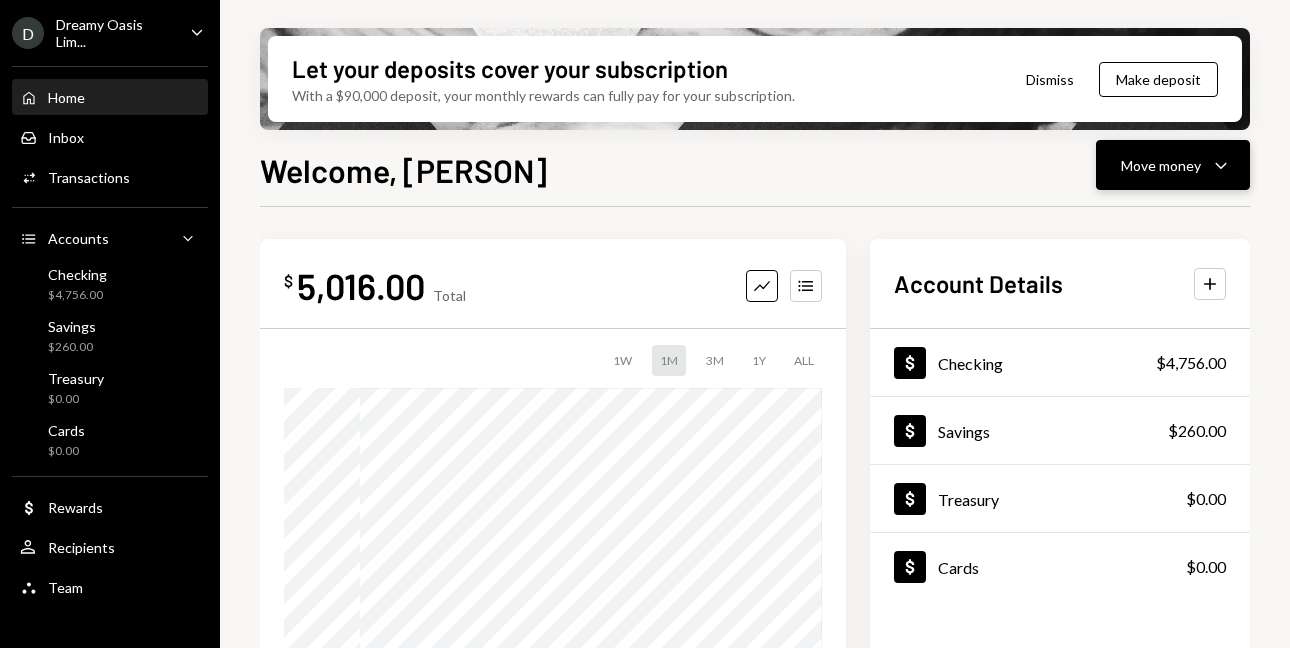click on "Move money Caret Down" at bounding box center (1173, 165) 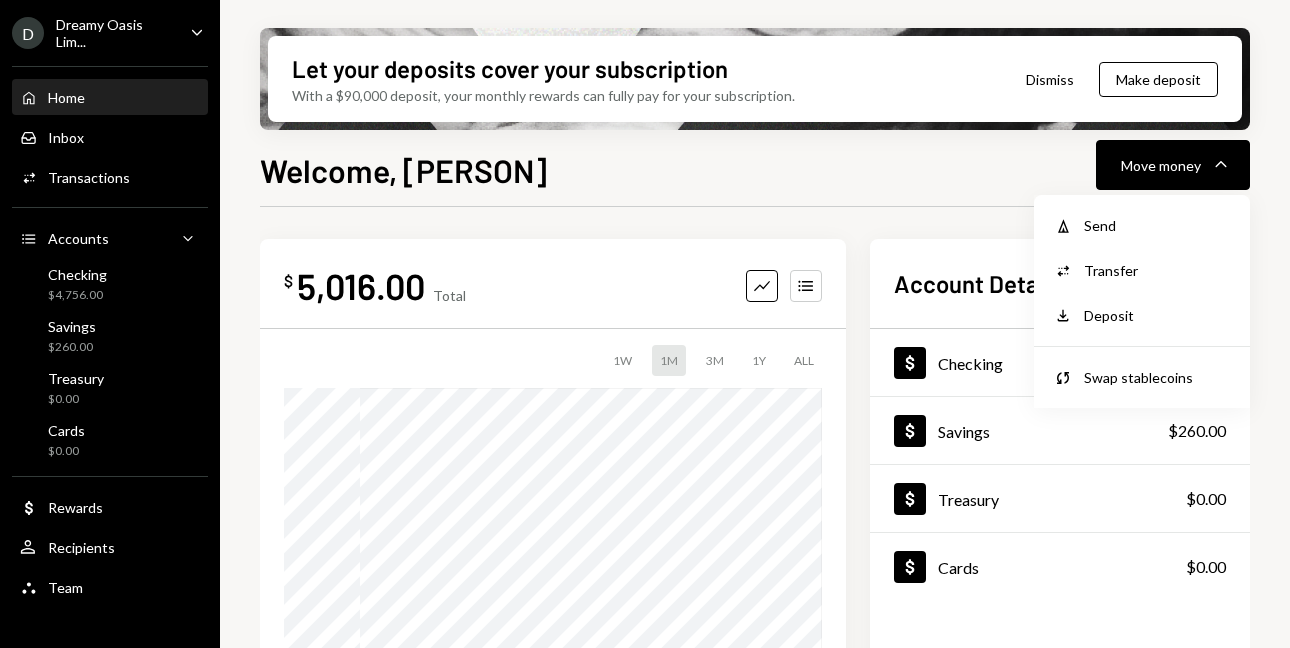 click on "$ 5,016.00 Total Graph Accounts 1W 1M 3M 1Y ALL
$5,516.00
Jun 29, 2025
Account Details Plus Dollar Checking $4,756.00 Dollar Savings $260.00 Dollar Treasury $0.00 Dollar Cards $0.00 Recent Transactions View all Type Initiated By Initiated At Account Status Billing Drawdown Withdrawal 250  USDC Dakota System 08/02/2025 Checking Completed Billing Drawdown Withdrawal 250  USDC Dakota System 07/02/2025 Checking Completed Billing Drawdown Withdrawal 250  USDC Dakota System 06/02/2025 Checking Completed Deposit 5,005  USDC 0xE0AD...a6EB97 Copy 06/02/2025 Checking Completed Deposit 260  USDC 0xE0AD...a6EB97 Copy 06/02/2025 Savings Completed" at bounding box center (755, 718) 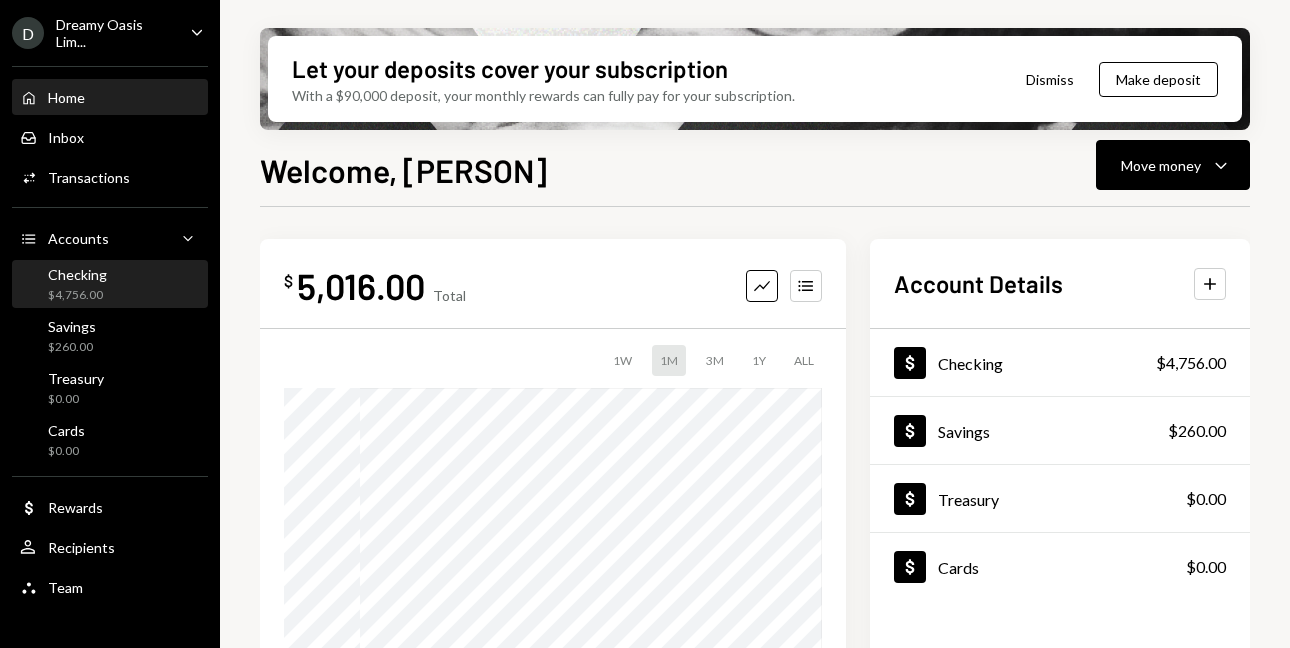click on "$4,756.00" at bounding box center [77, 295] 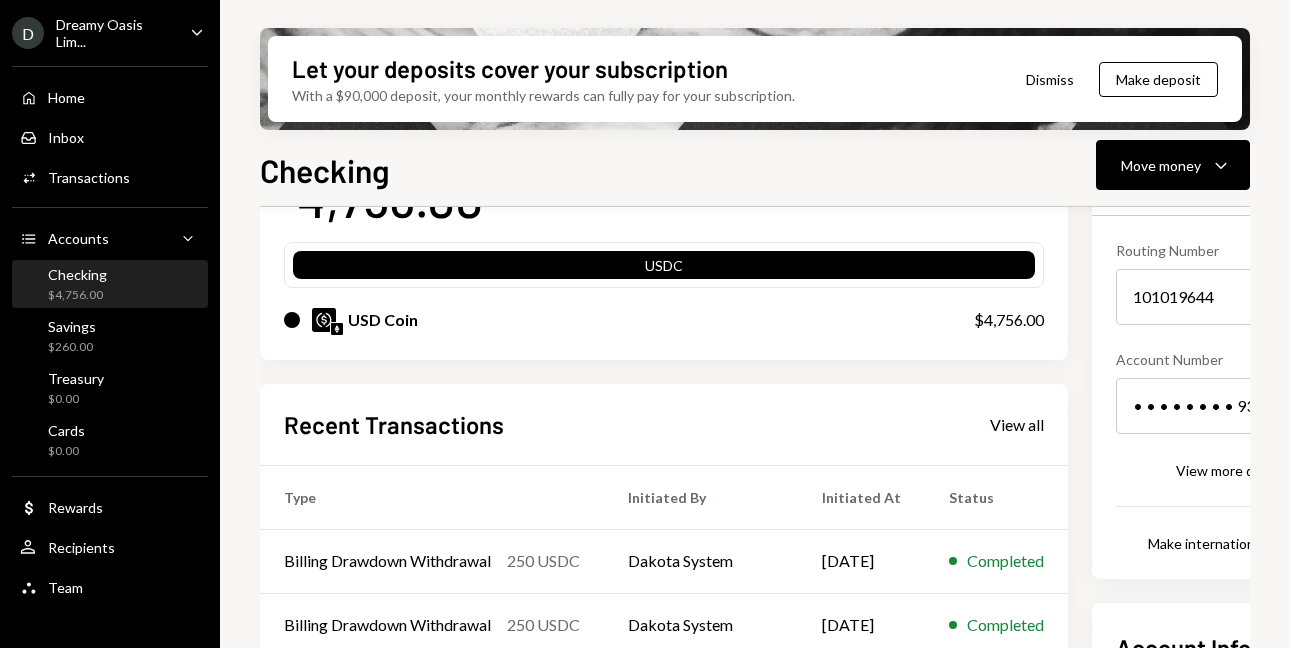 scroll, scrollTop: 175, scrollLeft: 156, axis: both 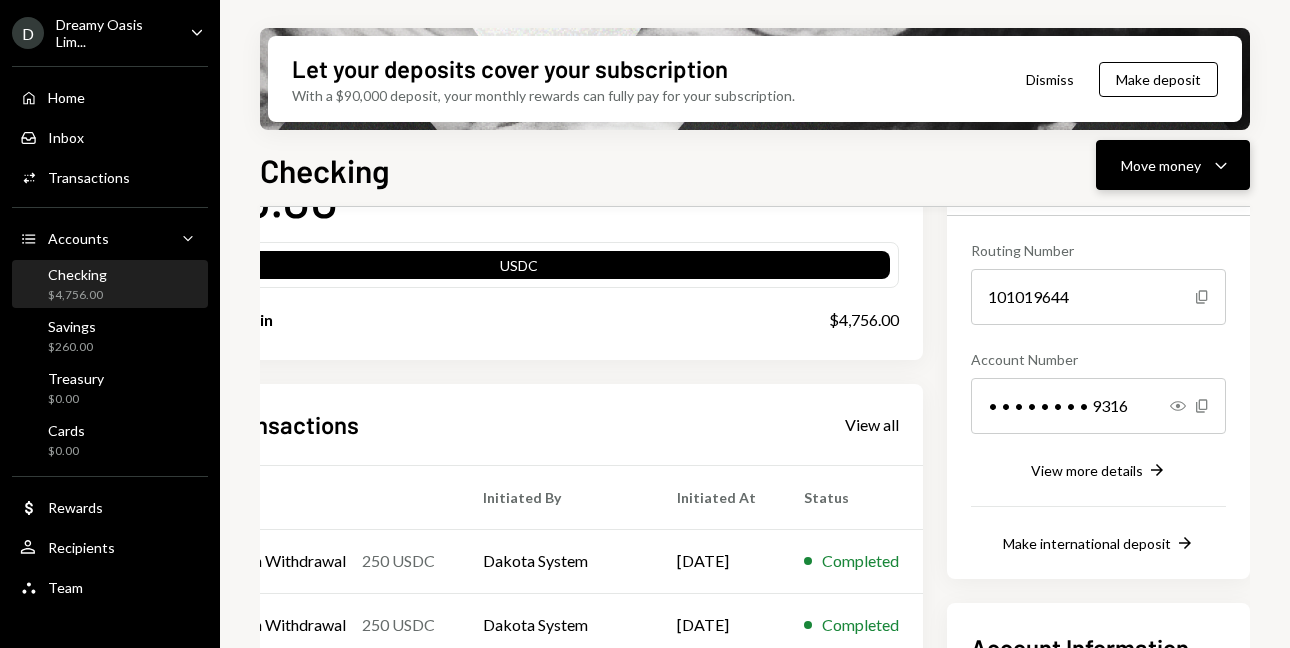 click on "Move money" at bounding box center (1161, 165) 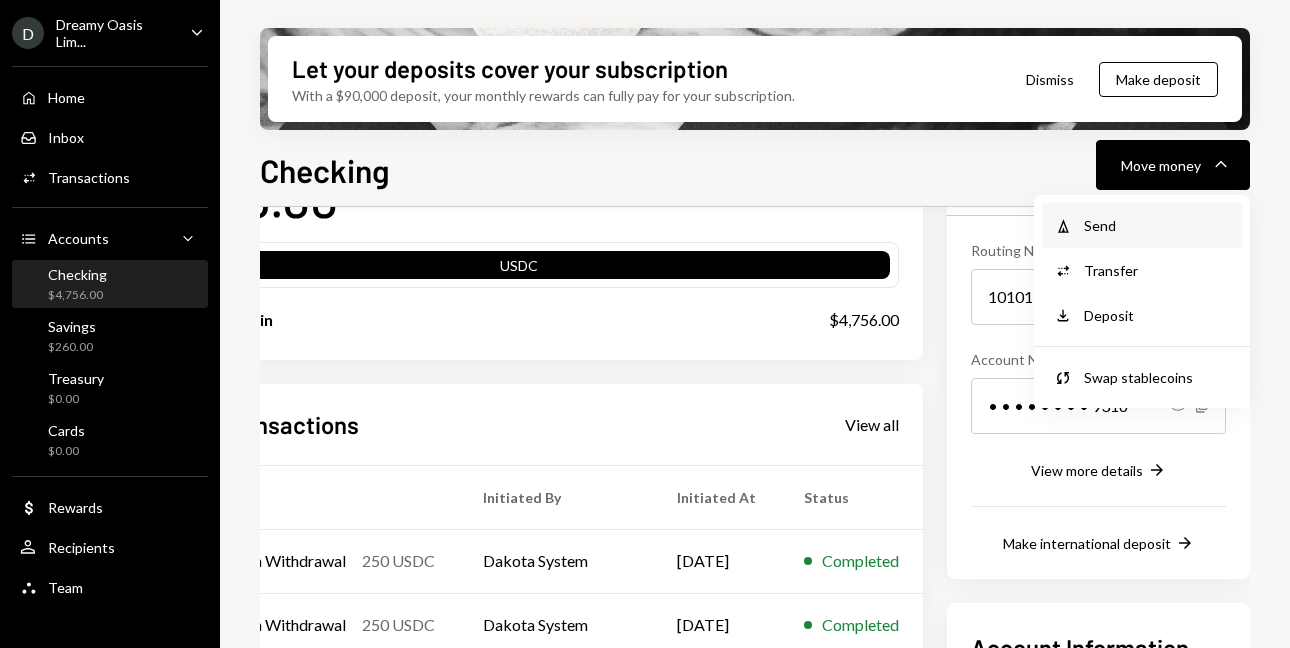 click on "Send" at bounding box center [1157, 225] 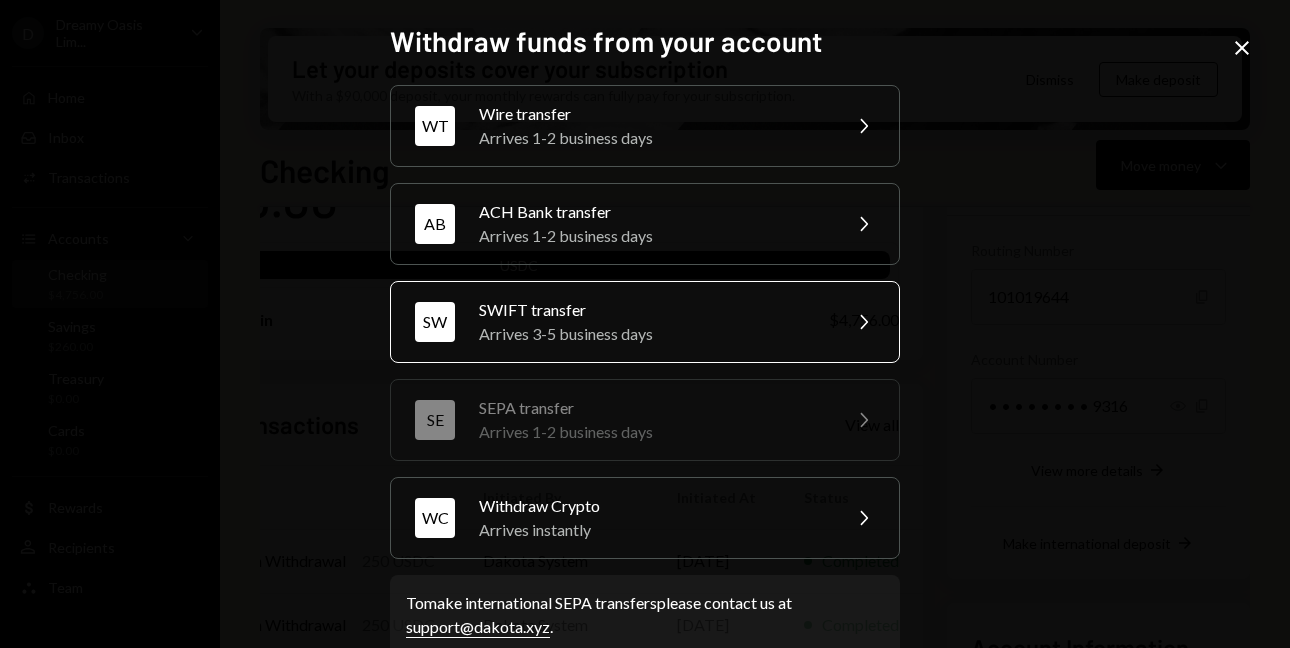 click on "Arrives 3-5 business days" at bounding box center [653, 334] 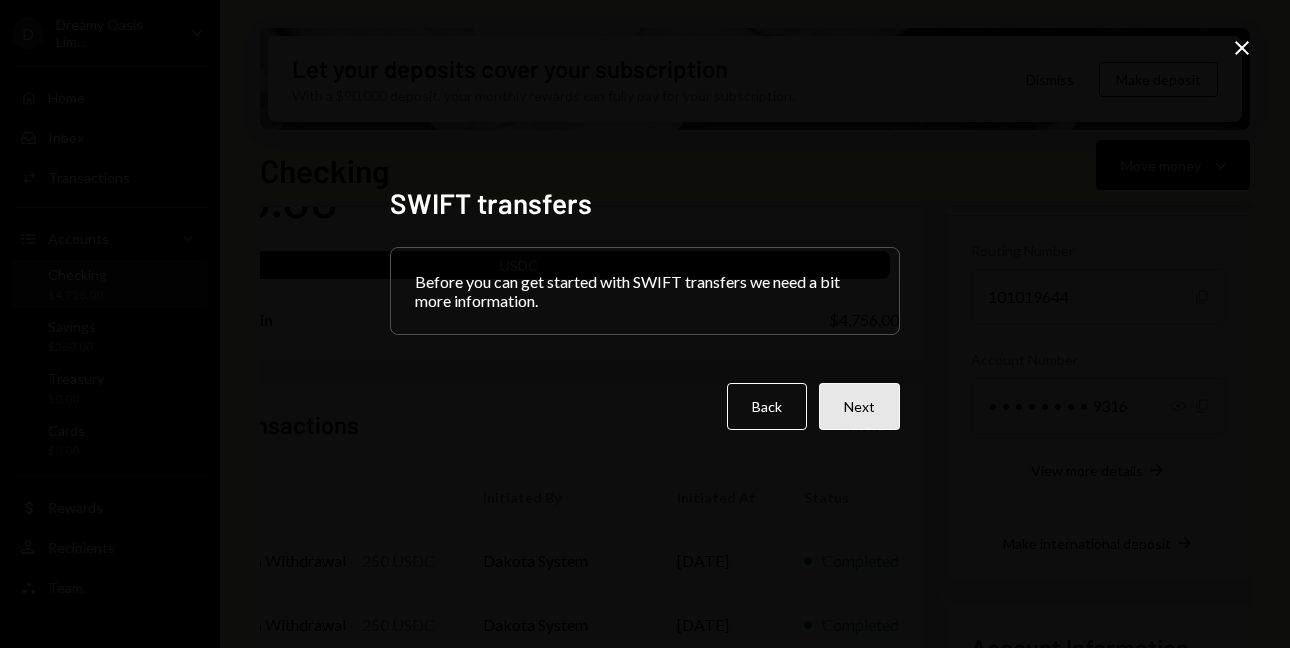 click on "Next" at bounding box center [859, 406] 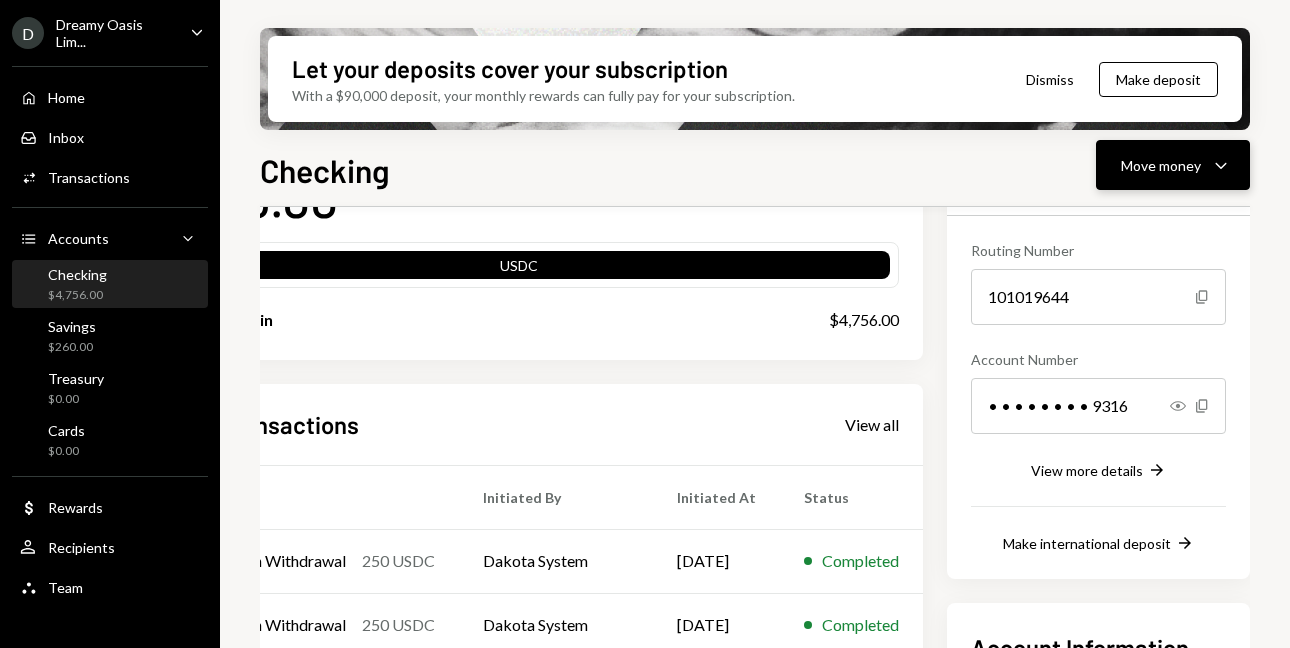 click on "Move money" at bounding box center [1161, 165] 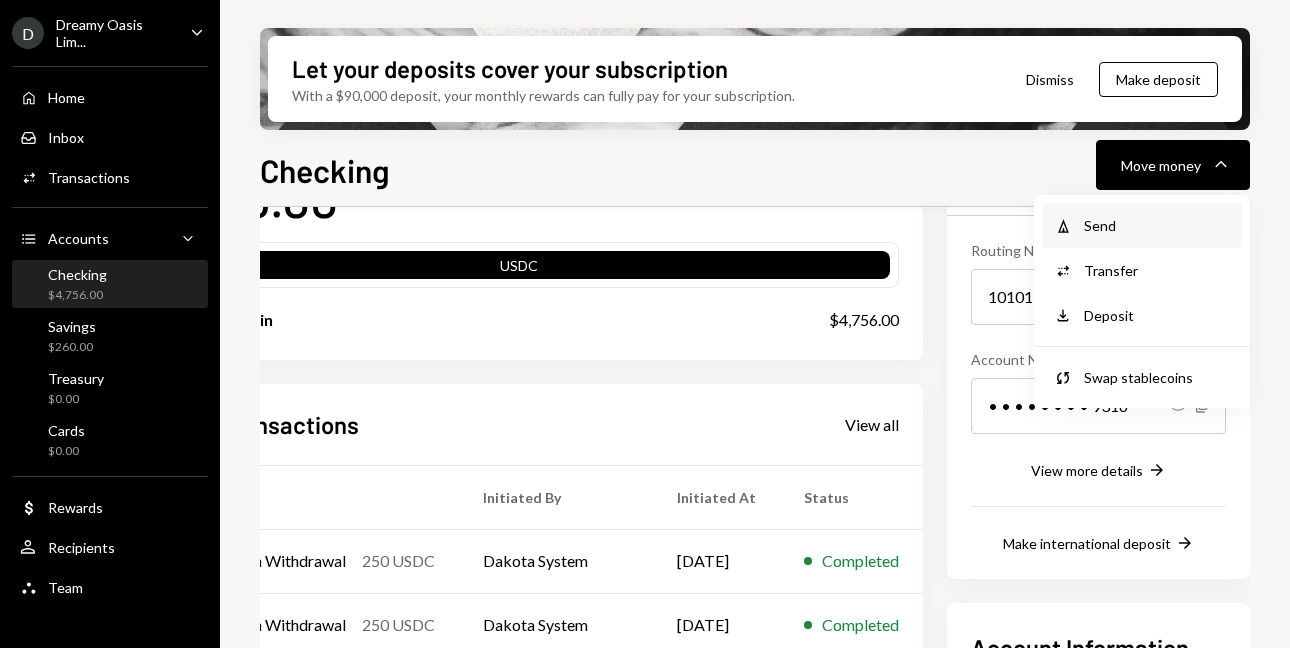 click on "Send" at bounding box center [1157, 225] 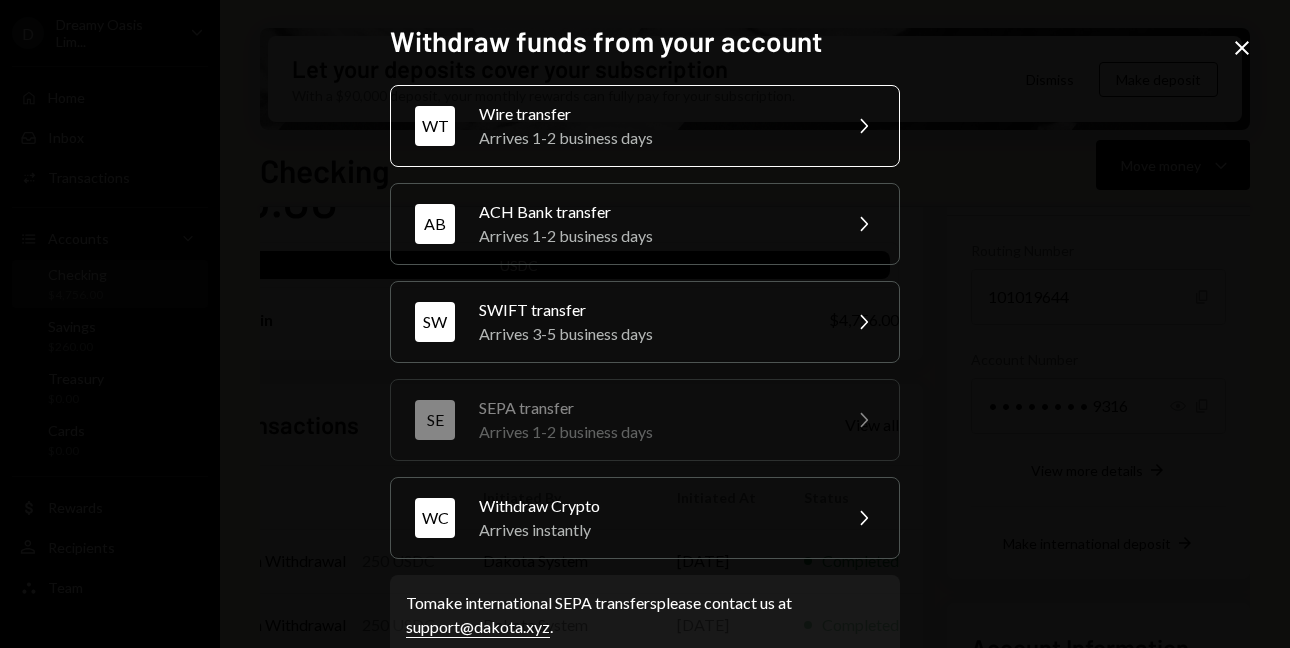 click on "Arrives 1-2 business days" at bounding box center [653, 138] 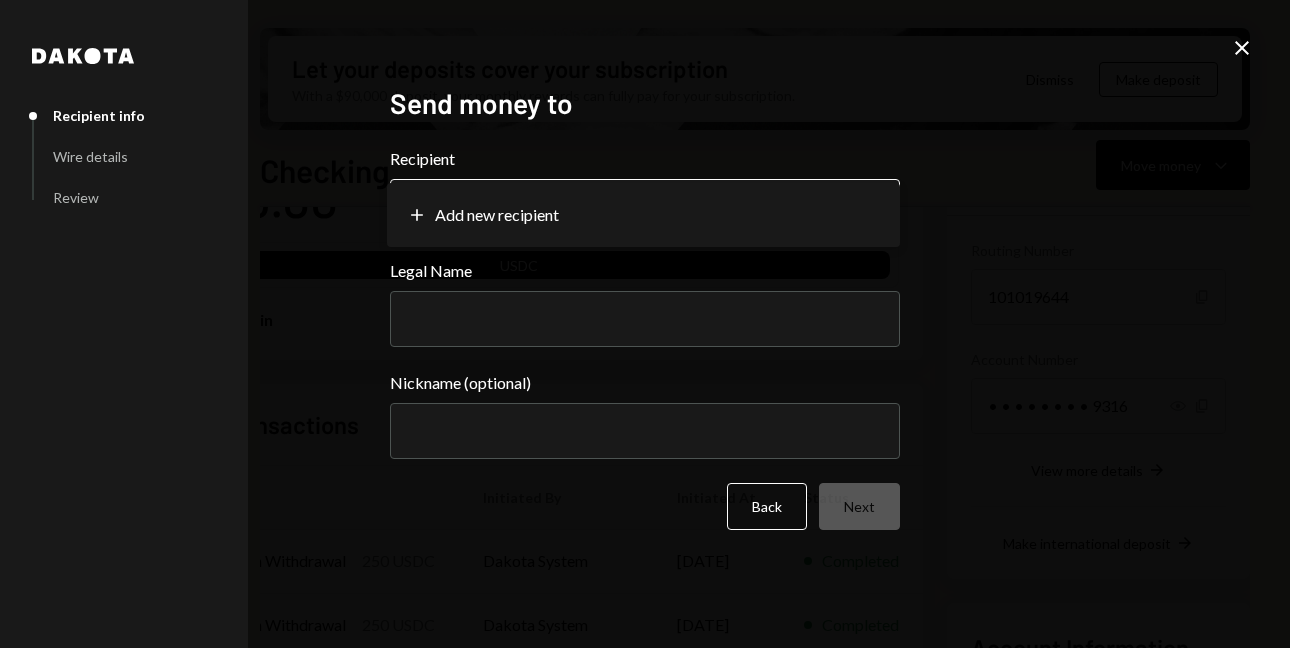 click on "D Dreamy Oasis Lim... Caret Down Home Home Inbox Inbox Activities Transactions Accounts Accounts Caret Down Checking $4,756.00 Savings $260.00 Treasury $0.00 Cards $0.00 Dollar Rewards User Recipients Team Team Let your deposits cover your subscription With a $90,000 deposit, your monthly rewards can fully pay for your subscription. Dismiss Make deposit Checking Move money Caret Down Overview Security Settings My balance $ 4,756.00 USDC USD Coin $4,756.00 Recent Transactions View all Type Initiated By Initiated At Status Billing Drawdown Withdrawal 250  USDC Dakota System 08/02/2025 Completed Billing Drawdown Withdrawal 250  USDC Dakota System 07/02/2025 Completed Billing Drawdown Withdrawal 250  USDC Dakota System 06/02/2025 Completed Deposit 5,005  USDC 0xE0AD...a6EB97 Copy 06/02/2025 Completed Deposit 501  USDC 0xE0AD...a6EB97 Copy 06/02/2025 Completed Account Details Routing Number 101019644 Copy Account Number • • • • • • • •  9316 Show Copy View more details Right Arrow Right Arrow $0.00" at bounding box center (645, 324) 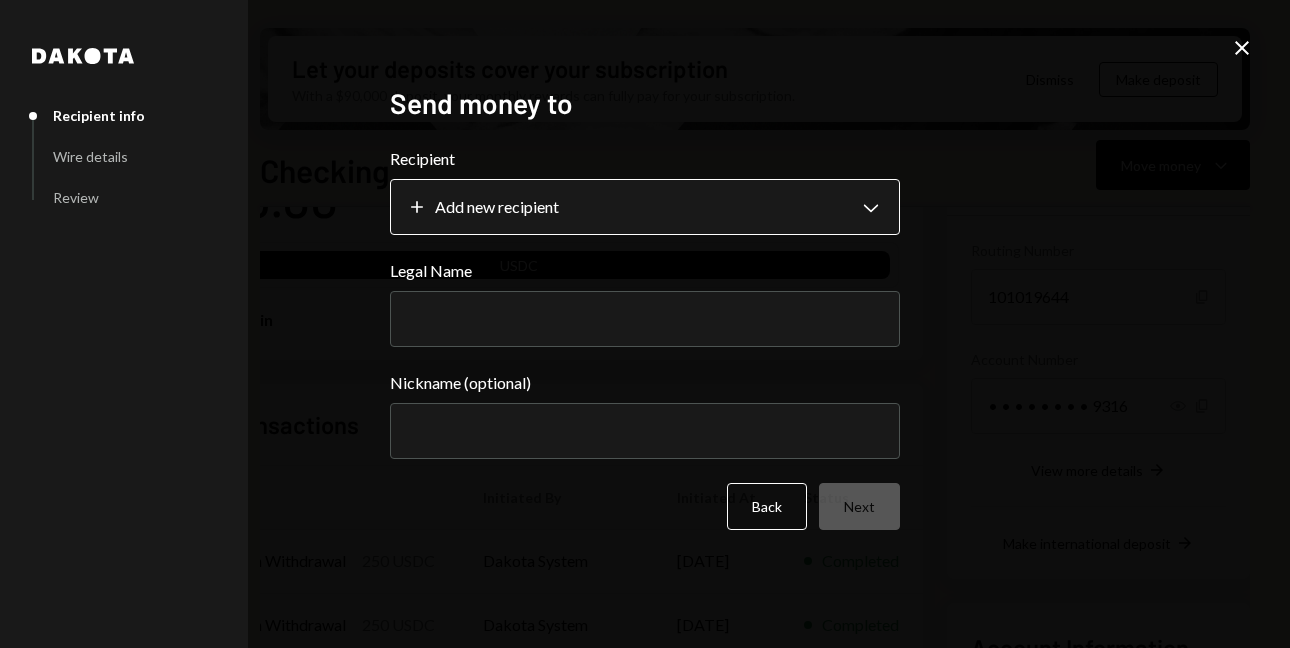 click on "D Dreamy Oasis Lim... Caret Down Home Home Inbox Inbox Activities Transactions Accounts Accounts Caret Down Checking $4,756.00 Savings $260.00 Treasury $0.00 Cards $0.00 Dollar Rewards User Recipients Team Team Let your deposits cover your subscription With a $90,000 deposit, your monthly rewards can fully pay for your subscription. Dismiss Make deposit Checking Move money Caret Down Overview Security Settings My balance $ 4,756.00 USDC USD Coin $4,756.00 Recent Transactions View all Type Initiated By Initiated At Status Billing Drawdown Withdrawal 250  USDC Dakota System 08/02/2025 Completed Billing Drawdown Withdrawal 250  USDC Dakota System 07/02/2025 Completed Billing Drawdown Withdrawal 250  USDC Dakota System 06/02/2025 Completed Deposit 5,005  USDC 0xE0AD...a6EB97 Copy 06/02/2025 Completed Deposit 501  USDC 0xE0AD...a6EB97 Copy 06/02/2025 Completed Account Details Routing Number 101019644 Copy Account Number • • • • • • • •  9316 Show Copy View more details Right Arrow Right Arrow $0.00" at bounding box center [645, 324] 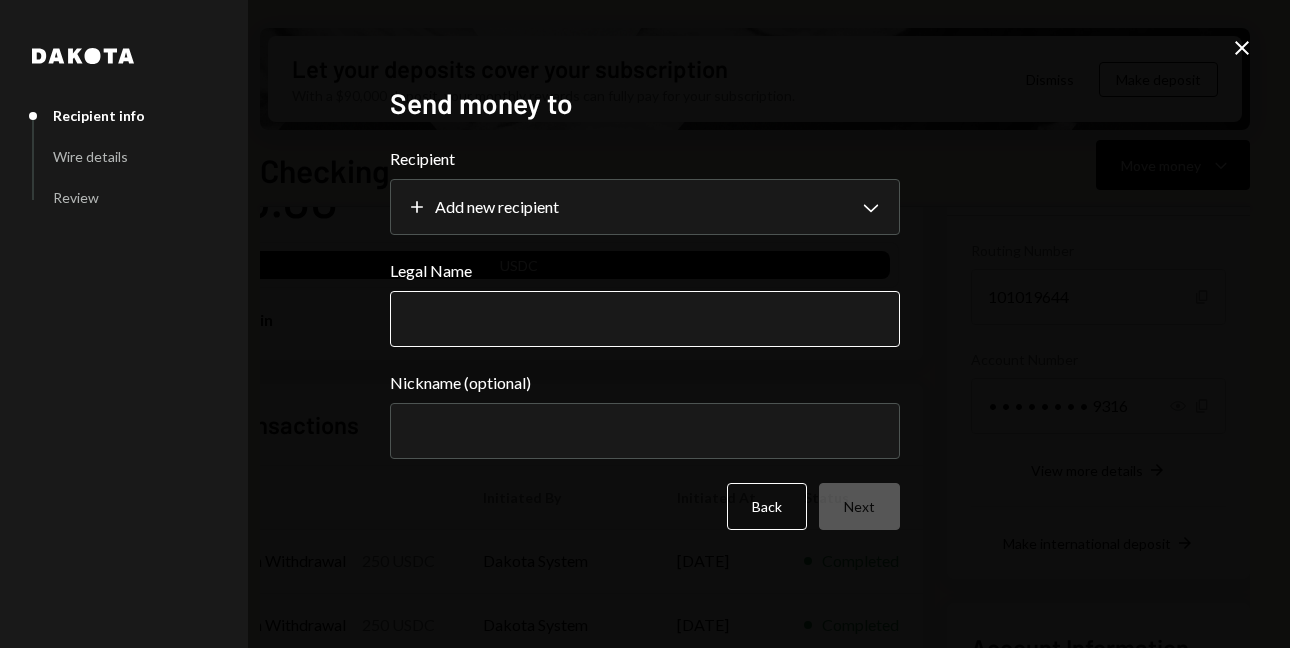 click on "Legal Name" at bounding box center [645, 319] 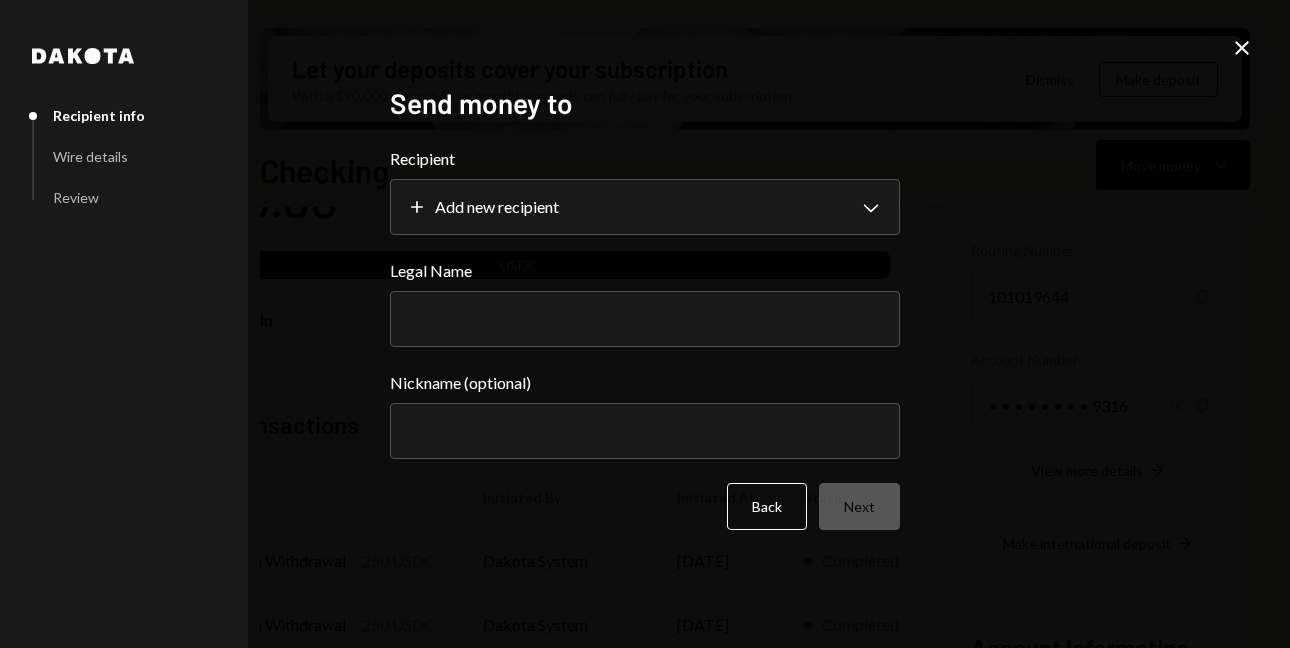 click on "**********" at bounding box center (645, 324) 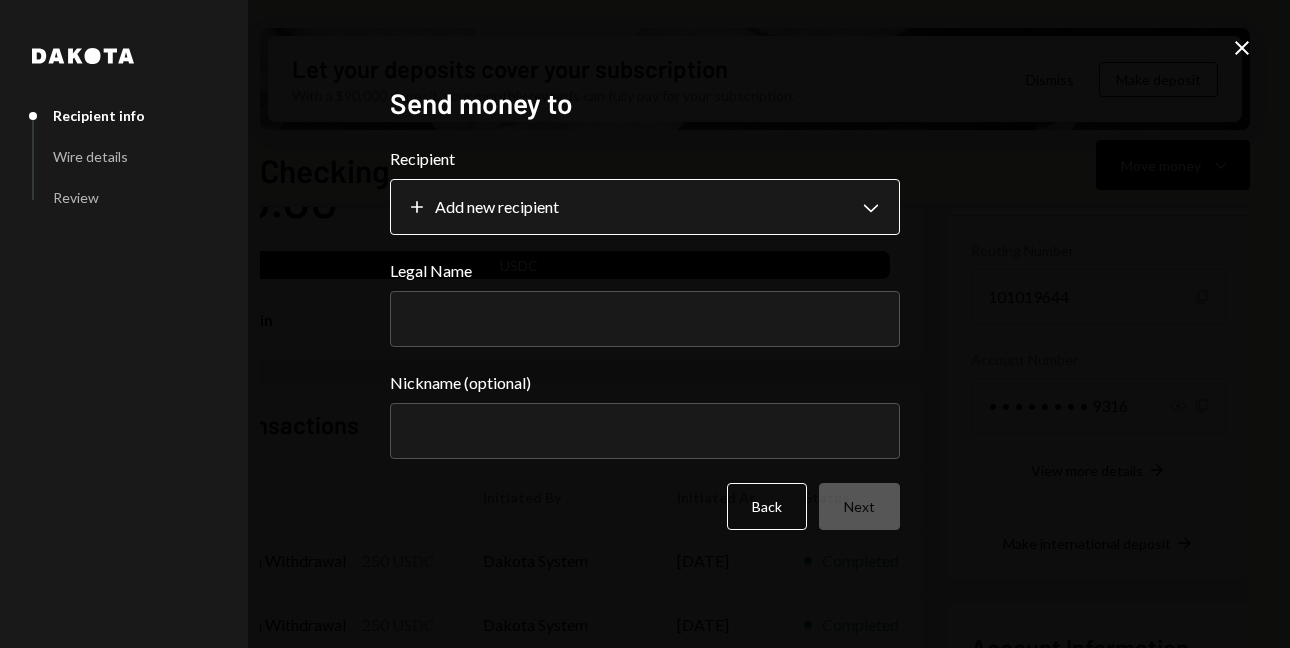 click on "D Dreamy Oasis Lim... Caret Down Home Home Inbox Inbox Activities Transactions Accounts Accounts Caret Down Checking $4,756.00 Savings $260.00 Treasury $0.00 Cards $0.00 Dollar Rewards User Recipients Team Team Let your deposits cover your subscription With a $90,000 deposit, your monthly rewards can fully pay for your subscription. Dismiss Make deposit Checking Move money Caret Down Overview Security Settings My balance $ 4,756.00 USDC USD Coin $4,756.00 Recent Transactions View all Type Initiated By Initiated At Status Billing Drawdown Withdrawal 250  USDC Dakota System 08/02/2025 Completed Billing Drawdown Withdrawal 250  USDC Dakota System 07/02/2025 Completed Billing Drawdown Withdrawal 250  USDC Dakota System 06/02/2025 Completed Deposit 5,005  USDC 0xE0AD...a6EB97 Copy 06/02/2025 Completed Deposit 501  USDC 0xE0AD...a6EB97 Copy 06/02/2025 Completed Account Details Routing Number 101019644 Copy Account Number • • • • • • • •  9316 Show Copy View more details Right Arrow Right Arrow $0.00" at bounding box center [645, 324] 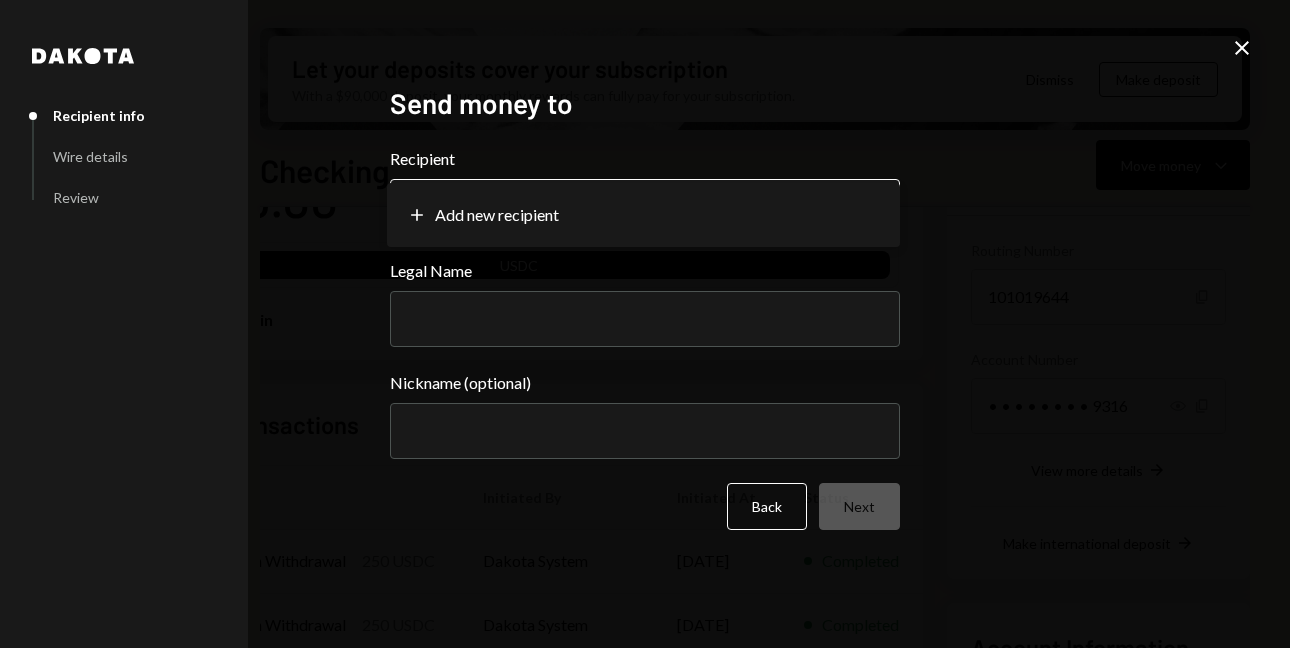 click on "D Dreamy Oasis Lim... Caret Down Home Home Inbox Inbox Activities Transactions Accounts Accounts Caret Down Checking $4,756.00 Savings $260.00 Treasury $0.00 Cards $0.00 Dollar Rewards User Recipients Team Team Let your deposits cover your subscription With a $90,000 deposit, your monthly rewards can fully pay for your subscription. Dismiss Make deposit Checking Move money Caret Down Overview Security Settings My balance $ 4,756.00 USDC USD Coin $4,756.00 Recent Transactions View all Type Initiated By Initiated At Status Billing Drawdown Withdrawal 250  USDC Dakota System 08/02/2025 Completed Billing Drawdown Withdrawal 250  USDC Dakota System 07/02/2025 Completed Billing Drawdown Withdrawal 250  USDC Dakota System 06/02/2025 Completed Deposit 5,005  USDC 0xE0AD...a6EB97 Copy 06/02/2025 Completed Deposit 501  USDC 0xE0AD...a6EB97 Copy 06/02/2025 Completed Account Details Routing Number 101019644 Copy Account Number • • • • • • • •  9316 Show Copy View more details Right Arrow Right Arrow $0.00" at bounding box center [645, 324] 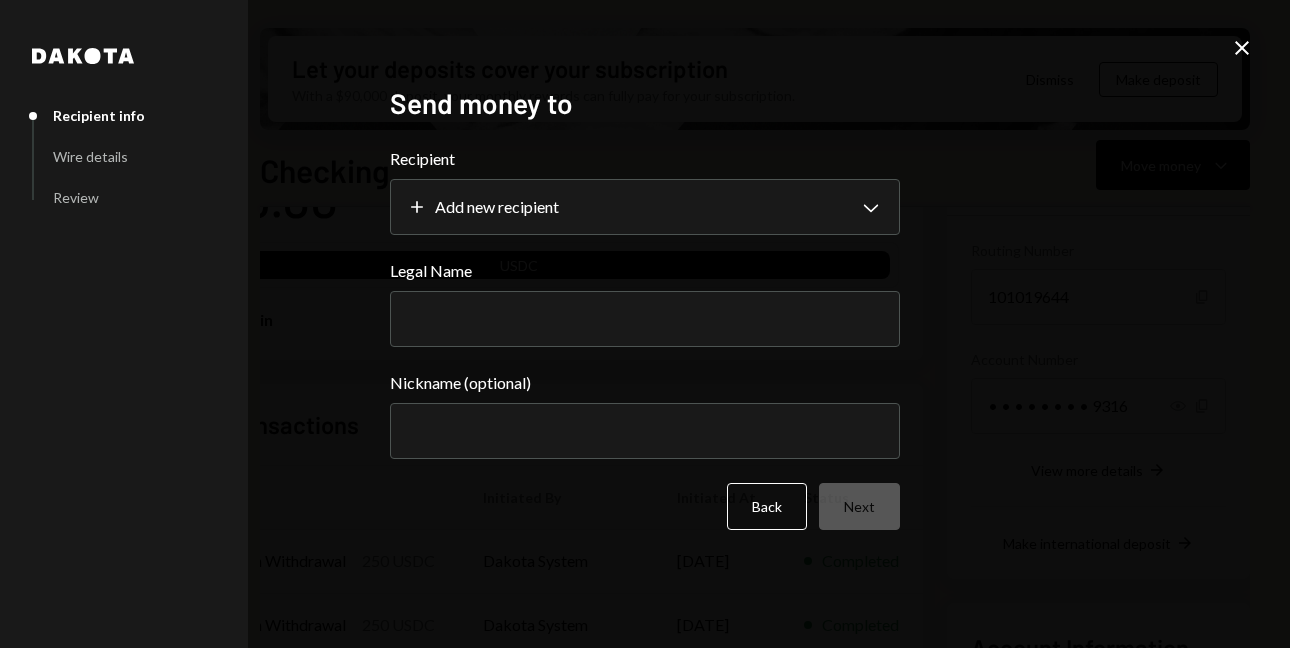 click on "D Dreamy Oasis Lim... Caret Down Home Home Inbox Inbox Activities Transactions Accounts Accounts Caret Down Checking $4,756.00 Savings $260.00 Treasury $0.00 Cards $0.00 Dollar Rewards User Recipients Team Team Let your deposits cover your subscription With a $90,000 deposit, your monthly rewards can fully pay for your subscription. Dismiss Make deposit Checking Move money Caret Down Overview Security Settings My balance $ 4,756.00 USDC USD Coin $4,756.00 Recent Transactions View all Type Initiated By Initiated At Status Billing Drawdown Withdrawal 250  USDC Dakota System 08/02/2025 Completed Billing Drawdown Withdrawal 250  USDC Dakota System 07/02/2025 Completed Billing Drawdown Withdrawal 250  USDC Dakota System 06/02/2025 Completed Deposit 5,005  USDC 0xE0AD...a6EB97 Copy 06/02/2025 Completed Deposit 501  USDC 0xE0AD...a6EB97 Copy 06/02/2025 Completed Account Details Routing Number 101019644 Copy Account Number • • • • • • • •  9316 Show Copy View more details Right Arrow Right Arrow $0.00" at bounding box center (645, 324) 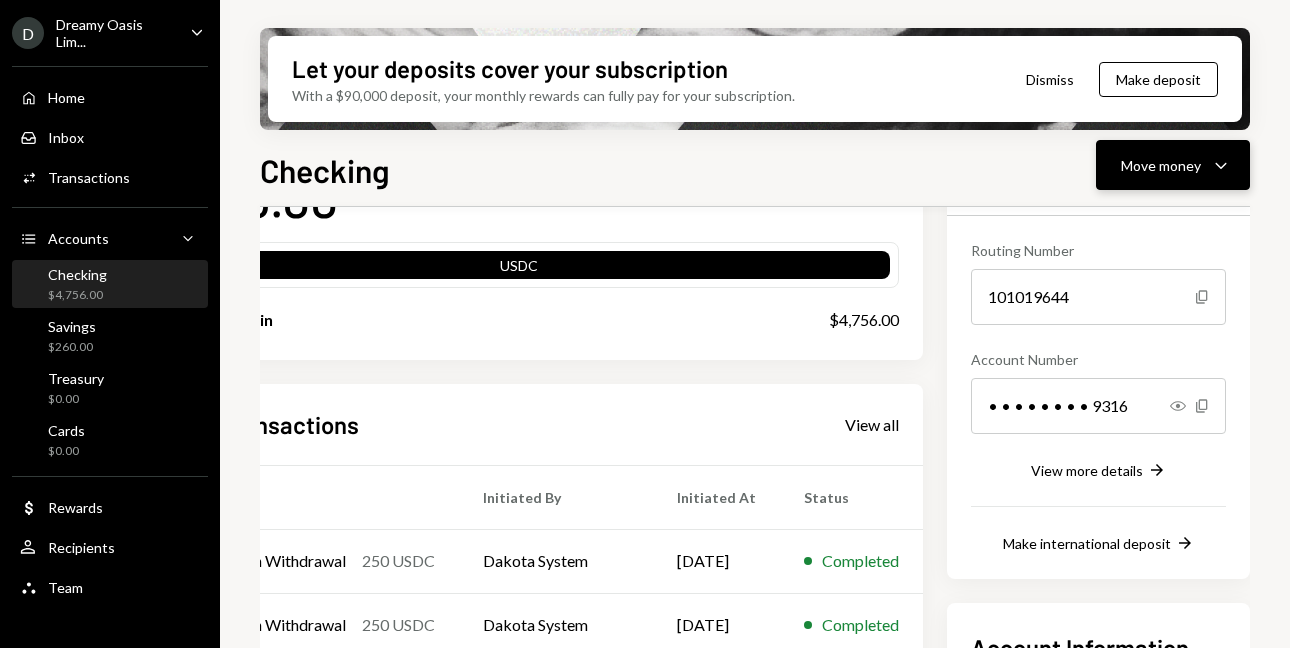 click on "Move money" at bounding box center [1161, 165] 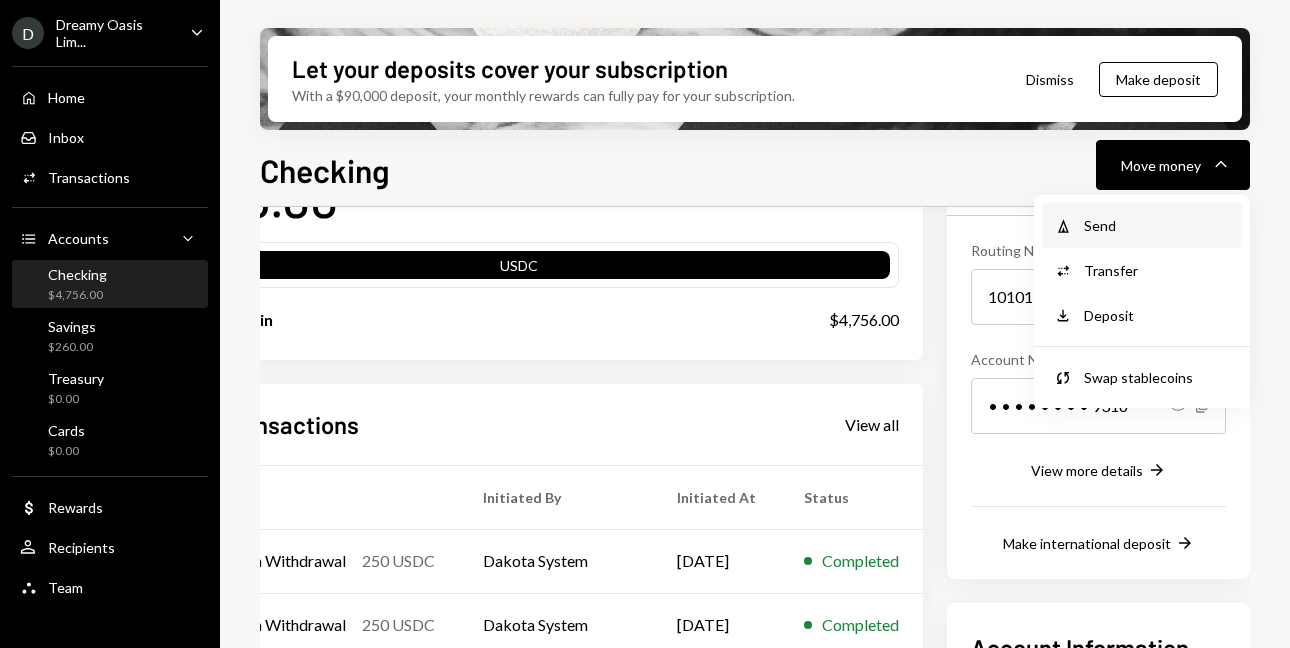 click on "Send" at bounding box center [1157, 225] 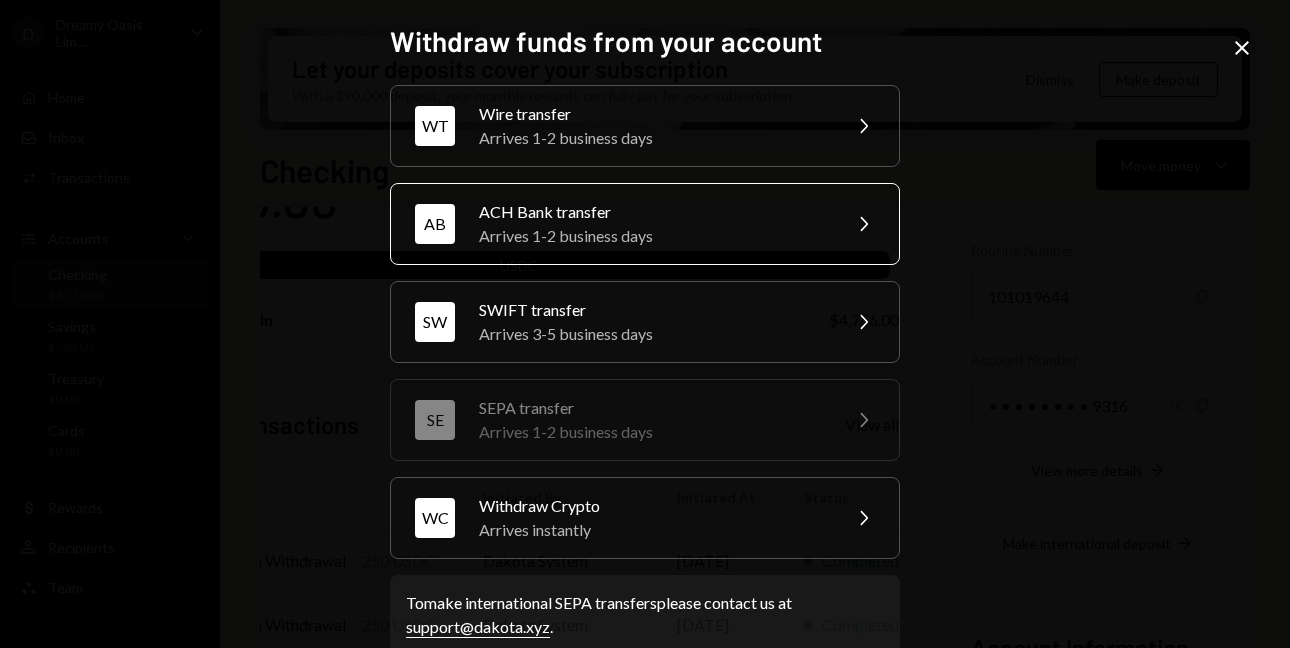 click on "Arrives 1-2 business days" at bounding box center [653, 236] 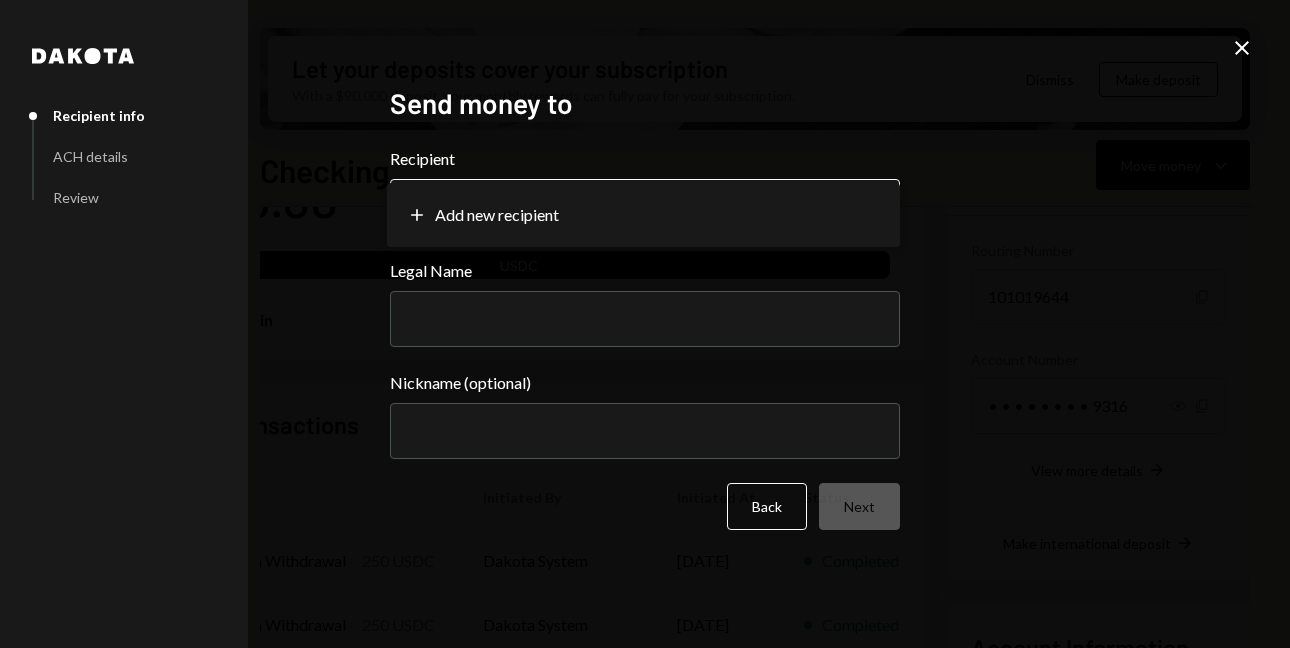 click on "D Dreamy Oasis Lim... Caret Down Home Home Inbox Inbox Activities Transactions Accounts Accounts Caret Down Checking $4,756.00 Savings $260.00 Treasury $0.00 Cards $0.00 Dollar Rewards User Recipients Team Team Let your deposits cover your subscription With a $90,000 deposit, your monthly rewards can fully pay for your subscription. Dismiss Make deposit Checking Move money Caret Down Overview Security Settings My balance $ 4,756.00 USDC USD Coin $4,756.00 Recent Transactions View all Type Initiated By Initiated At Status Billing Drawdown Withdrawal 250  USDC Dakota System 08/02/2025 Completed Billing Drawdown Withdrawal 250  USDC Dakota System 07/02/2025 Completed Billing Drawdown Withdrawal 250  USDC Dakota System 06/02/2025 Completed Deposit 5,005  USDC 0xE0AD...a6EB97 Copy 06/02/2025 Completed Deposit 501  USDC 0xE0AD...a6EB97 Copy 06/02/2025 Completed Account Details Routing Number 101019644 Copy Account Number • • • • • • • •  9316 Show Copy View more details Right Arrow Right Arrow $0.00" at bounding box center [645, 324] 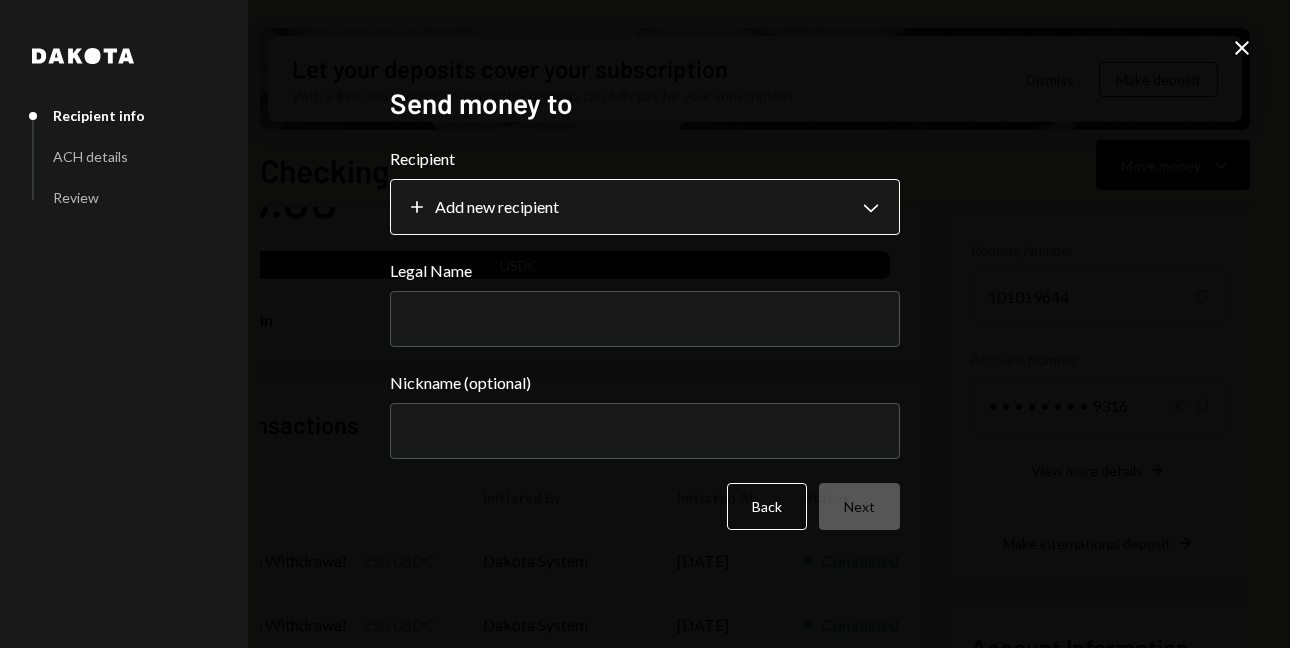 click on "D Dreamy Oasis Lim... Caret Down Home Home Inbox Inbox Activities Transactions Accounts Accounts Caret Down Checking $4,756.00 Savings $260.00 Treasury $0.00 Cards $0.00 Dollar Rewards User Recipients Team Team Let your deposits cover your subscription With a $90,000 deposit, your monthly rewards can fully pay for your subscription. Dismiss Make deposit Checking Move money Caret Down Overview Security Settings My balance $ 4,756.00 USDC USD Coin $4,756.00 Recent Transactions View all Type Initiated By Initiated At Status Billing Drawdown Withdrawal 250  USDC Dakota System 08/02/2025 Completed Billing Drawdown Withdrawal 250  USDC Dakota System 07/02/2025 Completed Billing Drawdown Withdrawal 250  USDC Dakota System 06/02/2025 Completed Deposit 5,005  USDC 0xE0AD...a6EB97 Copy 06/02/2025 Completed Deposit 501  USDC 0xE0AD...a6EB97 Copy 06/02/2025 Completed Account Details Routing Number 101019644 Copy Account Number • • • • • • • •  9316 Show Copy View more details Right Arrow Right Arrow $0.00" at bounding box center [645, 324] 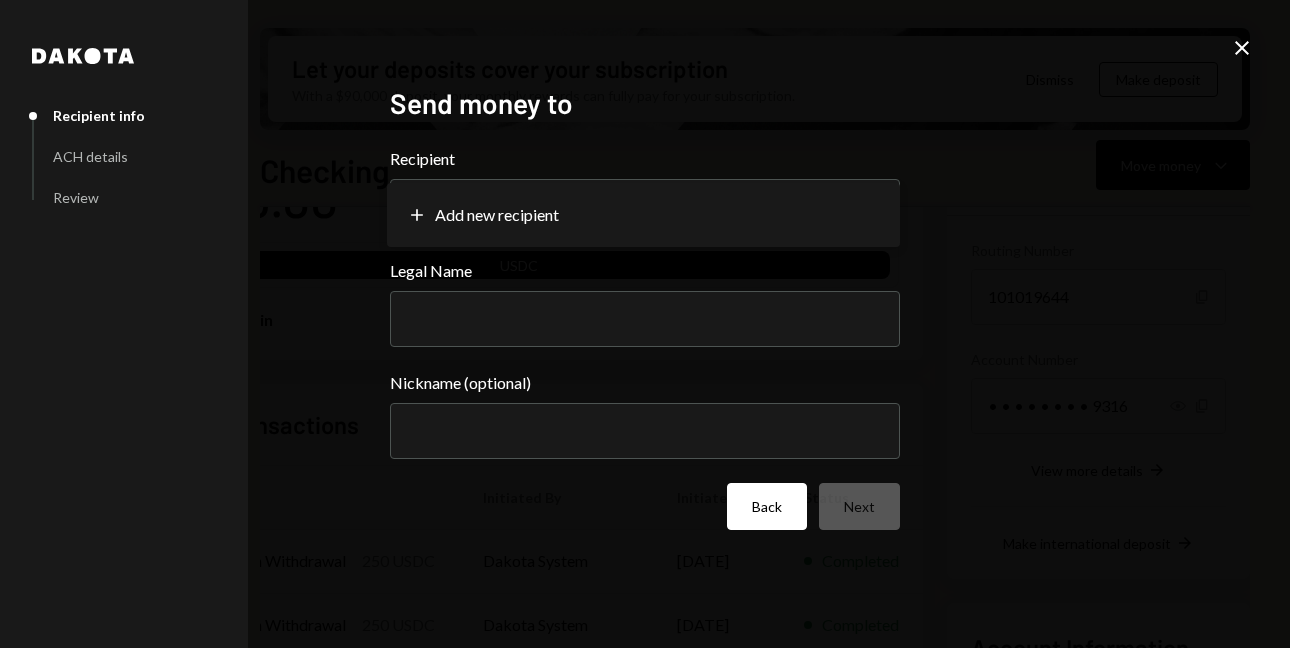click on "Back" at bounding box center [767, 506] 